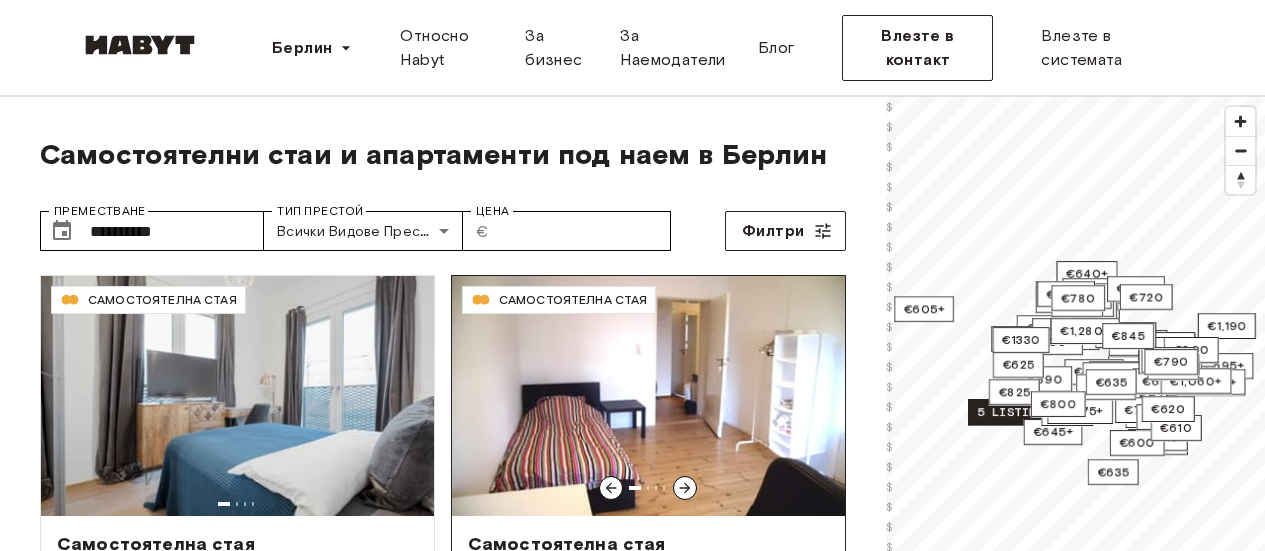 scroll, scrollTop: 0, scrollLeft: 0, axis: both 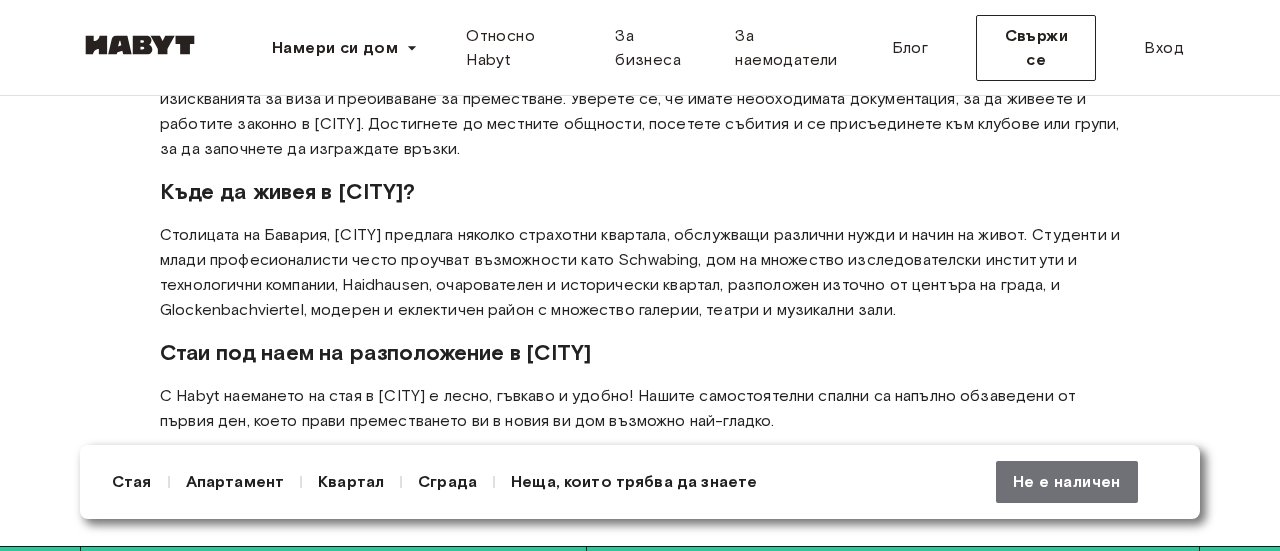 click on "Стая" at bounding box center [132, 481] 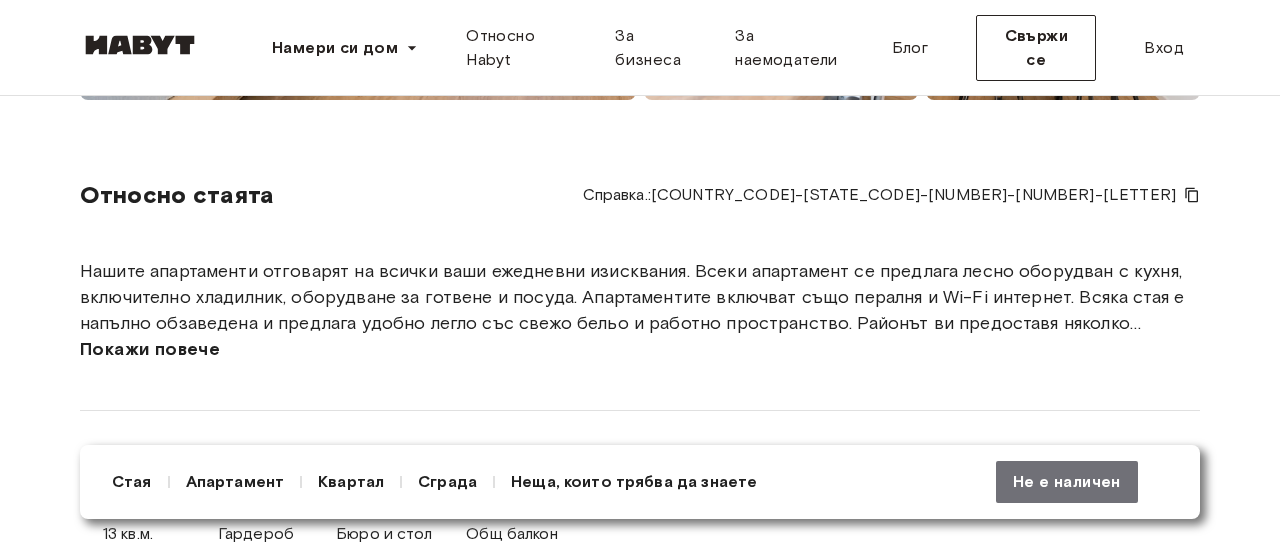 click on "Нашите апартаменти отговарят на всички ваши ежедневни изисквания. Всеки апартамент се предлага лесно оборудван с кухня, включително хладилник, оборудване за готвене и посуда. Апартаментите включват също пералня и Wi-Fi интернет. Всяка стая е напълно обзаведена и предлага удобно легло със свежо бельо и работно пространство. Районът ви предоставя няколко възможности за пазаруване и отлични връзки с обществения транспорт." at bounding box center [632, 310] 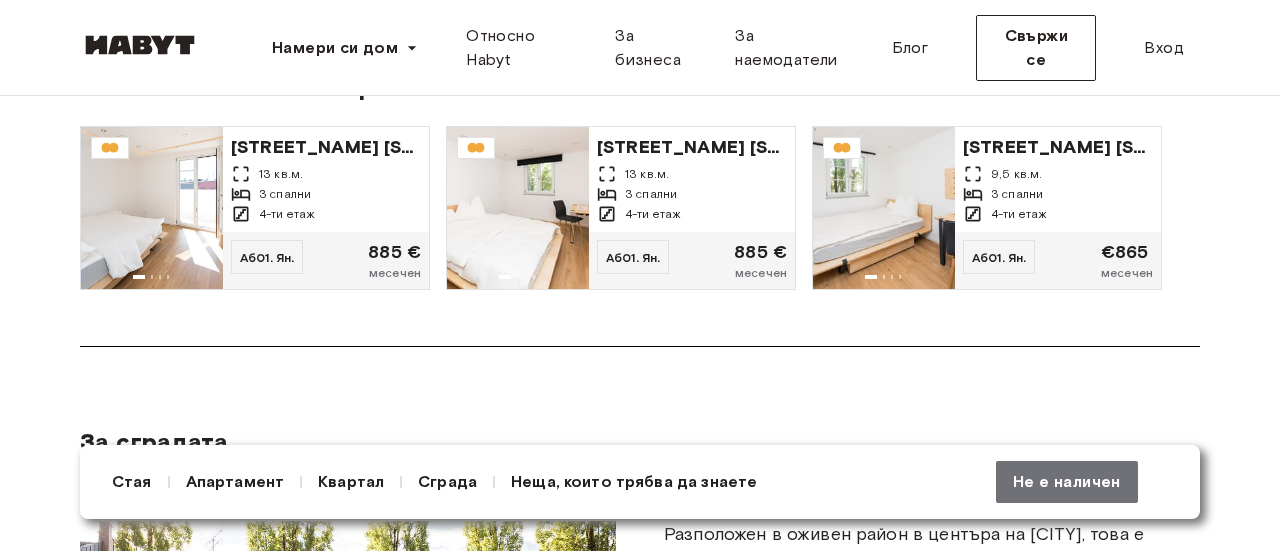 scroll, scrollTop: 1842, scrollLeft: 0, axis: vertical 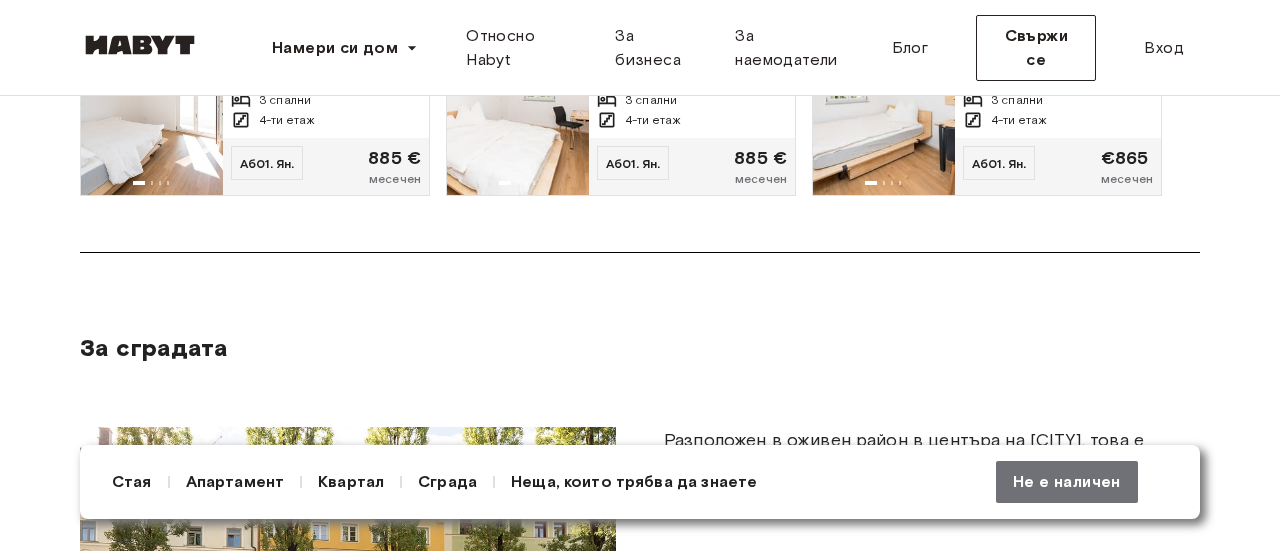 click on "Апартамент" at bounding box center (235, 481) 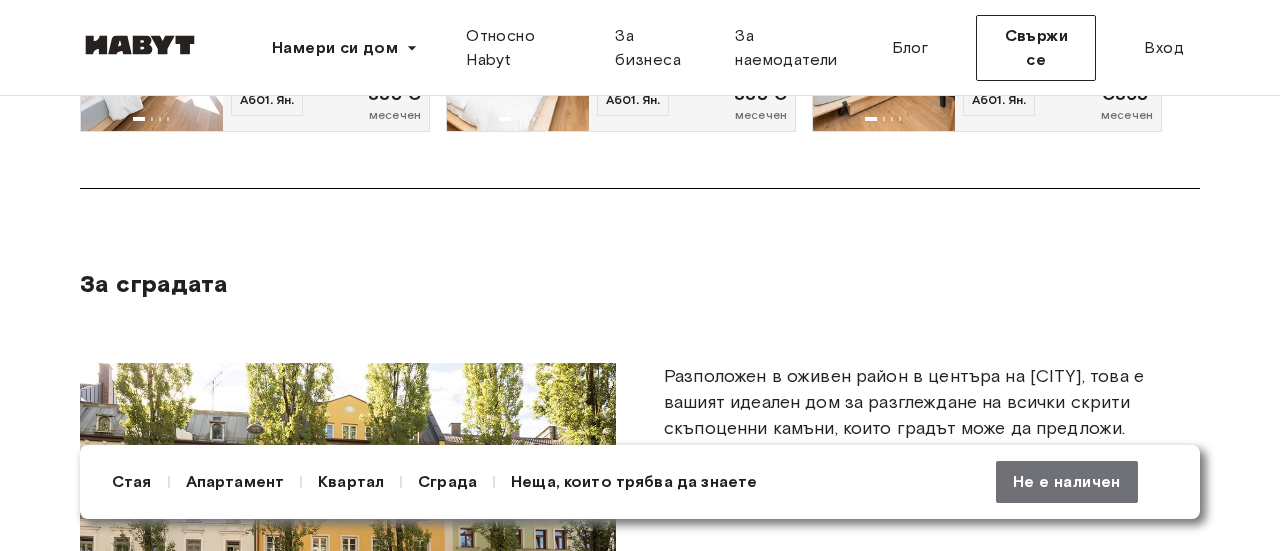 scroll, scrollTop: 1660, scrollLeft: 0, axis: vertical 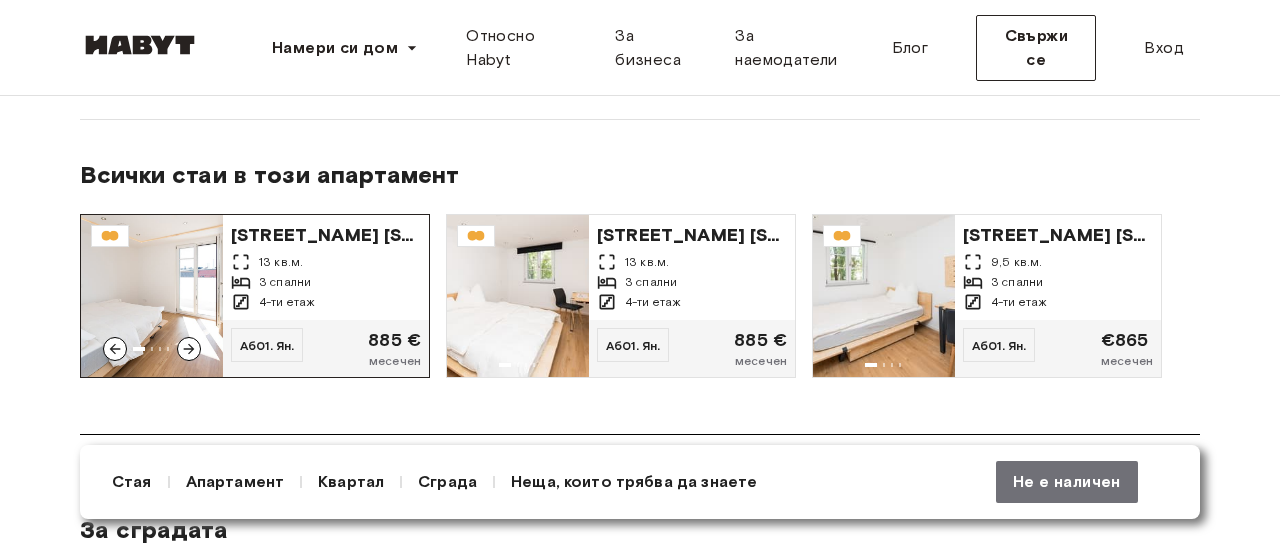 click on "13 кв.м." at bounding box center [326, 262] 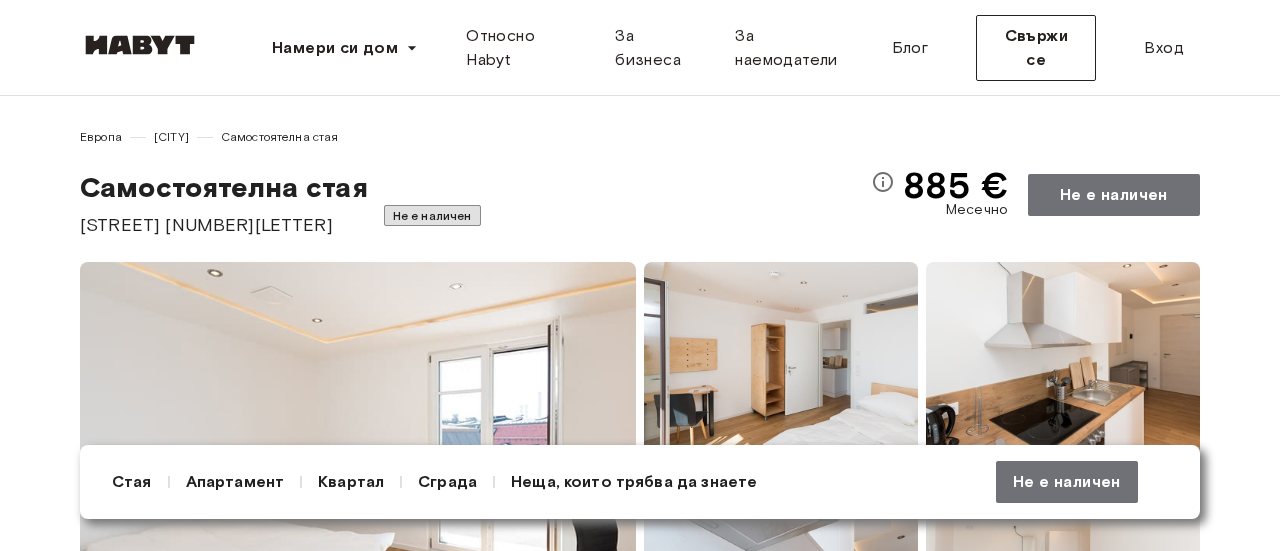 scroll, scrollTop: 600, scrollLeft: 0, axis: vertical 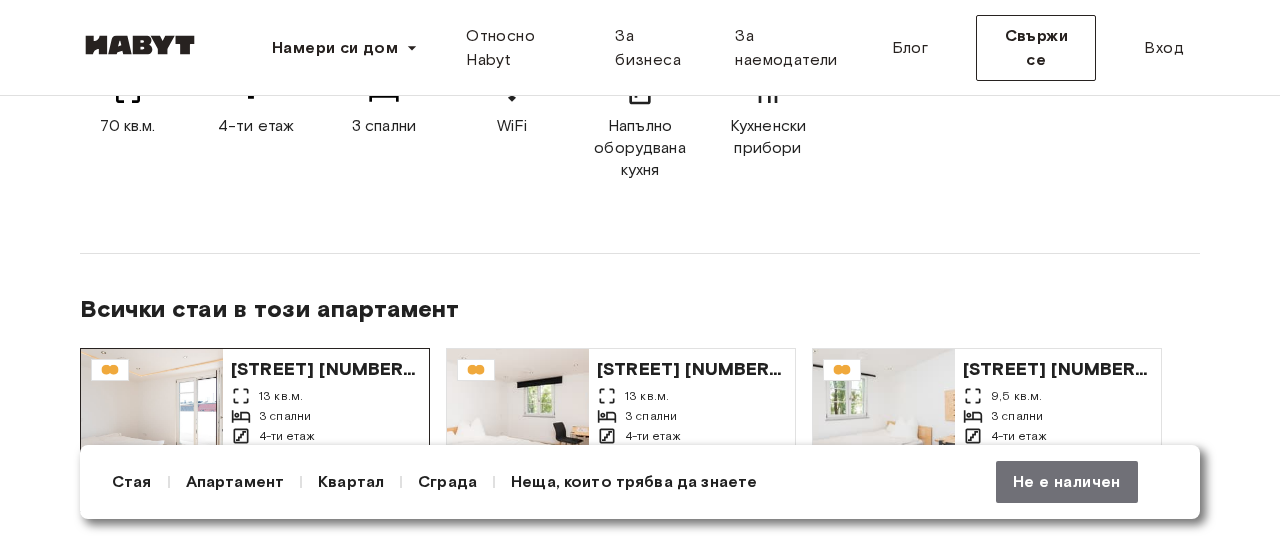 click on "[STREET] [NUMBER]" at bounding box center (362, 369) 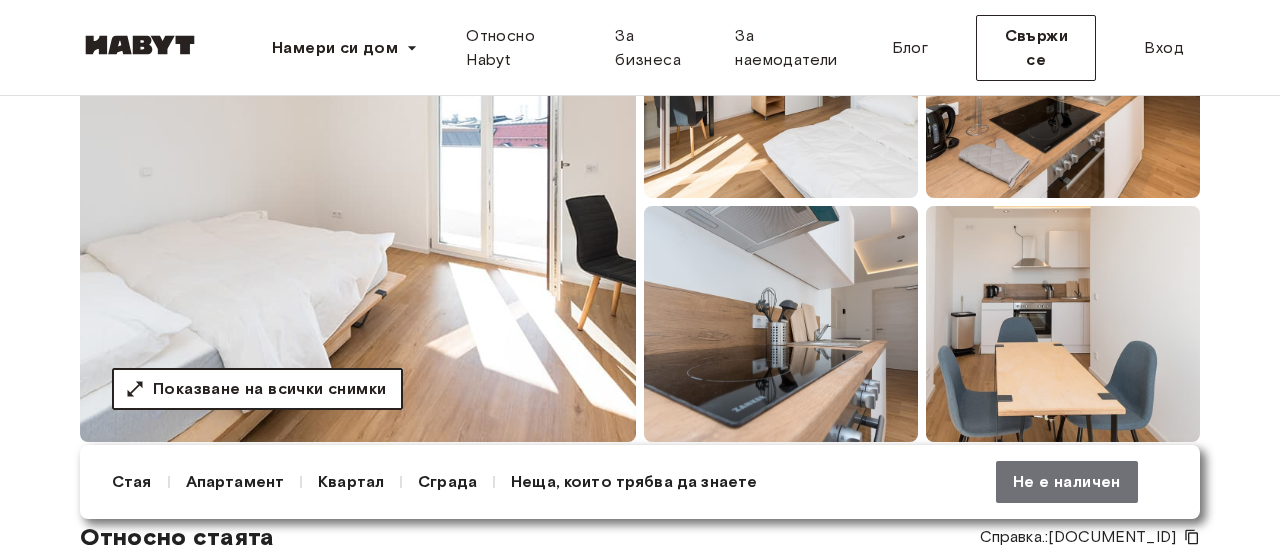 scroll, scrollTop: 300, scrollLeft: 0, axis: vertical 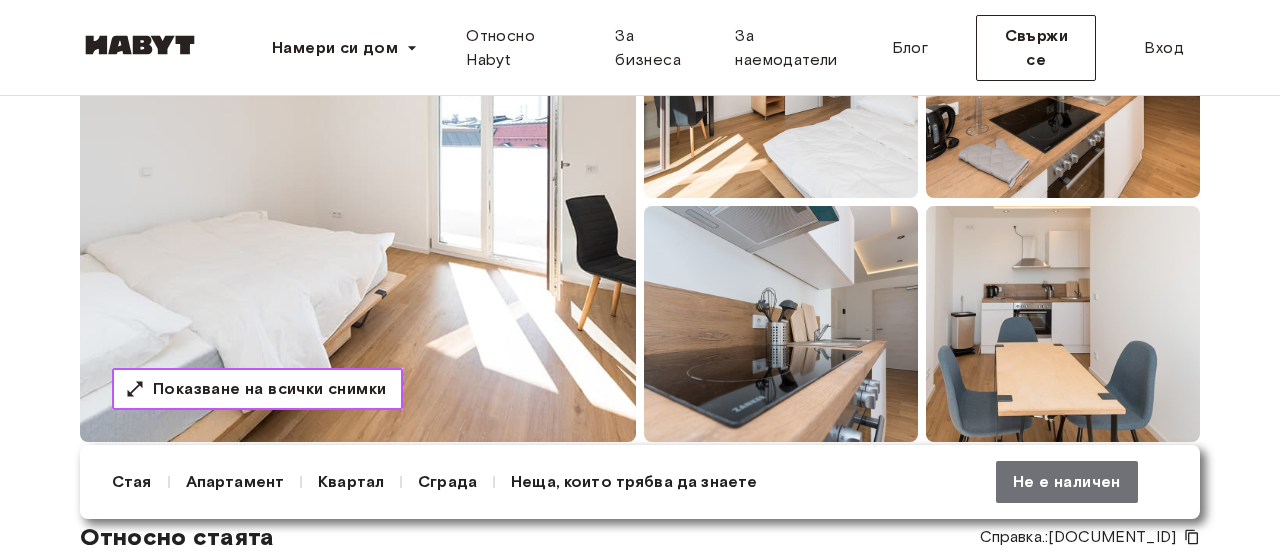 click on "Показване на всички снимки" at bounding box center (269, 388) 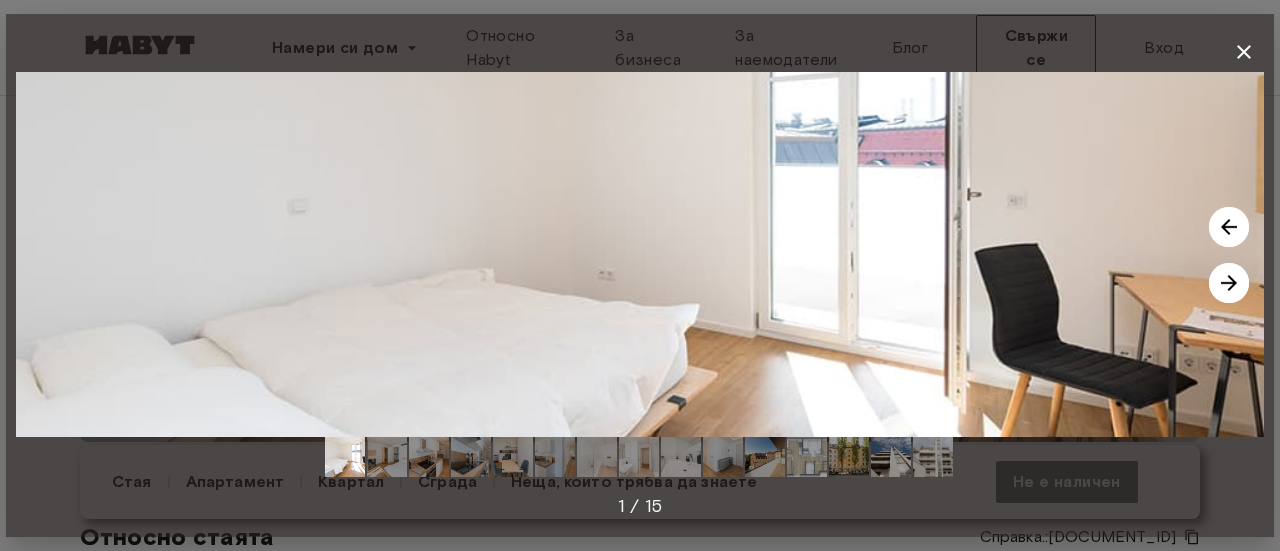 click at bounding box center (1229, 283) 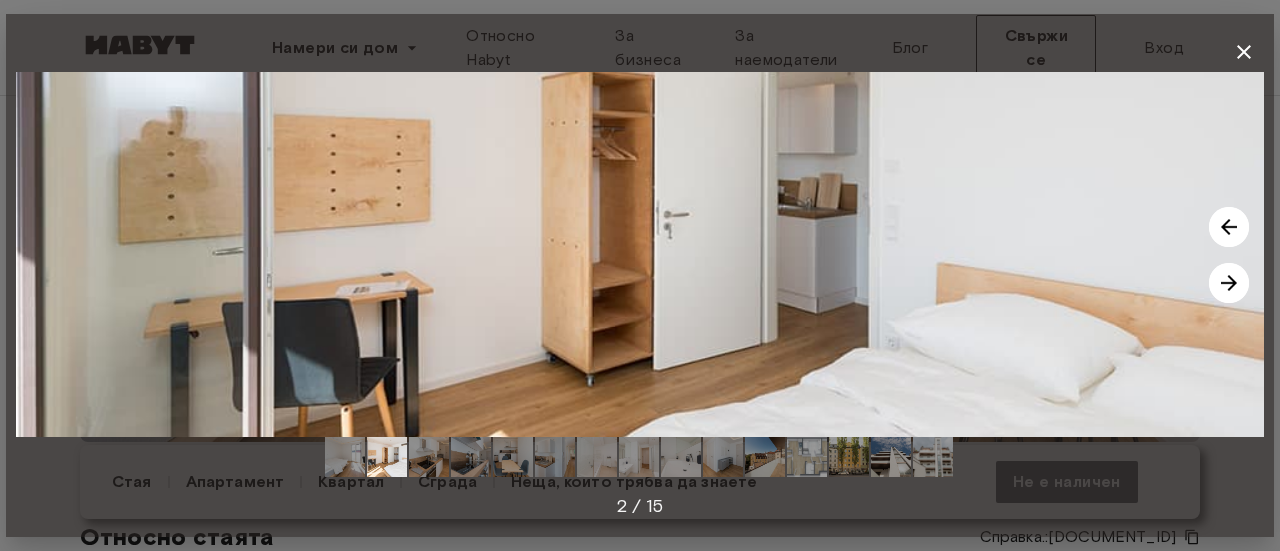 click at bounding box center [1229, 283] 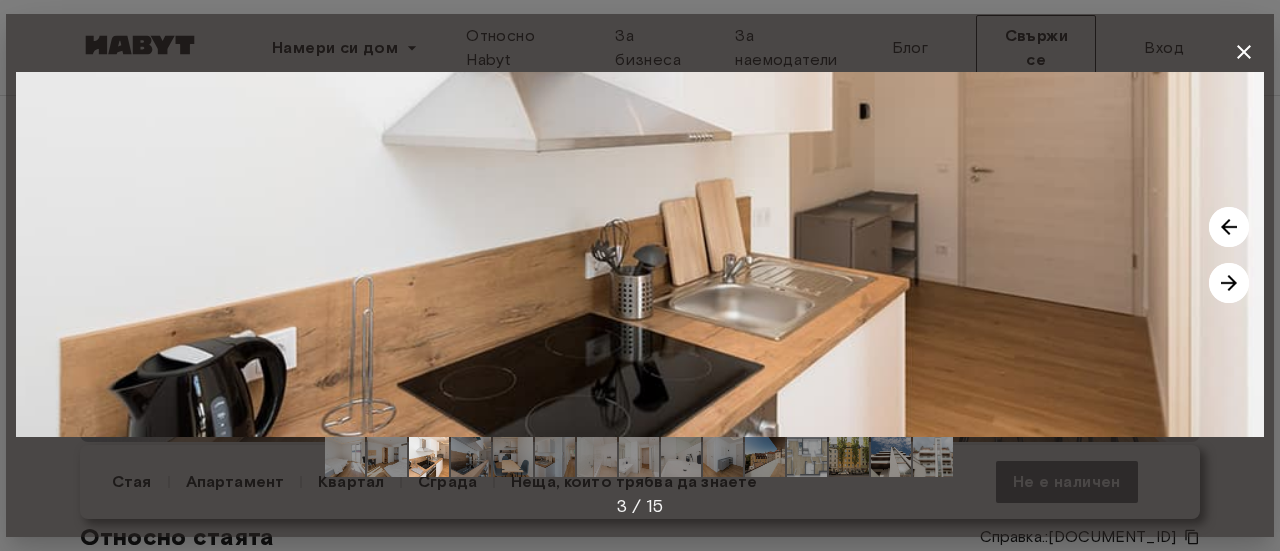 click 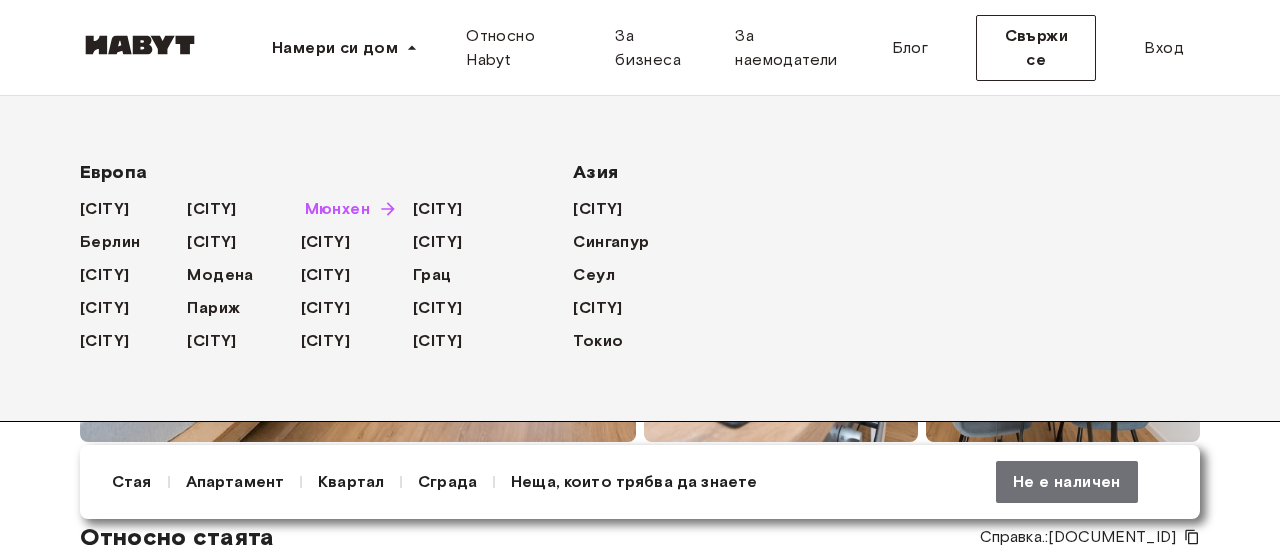 click on "Мюнхен" at bounding box center (337, 208) 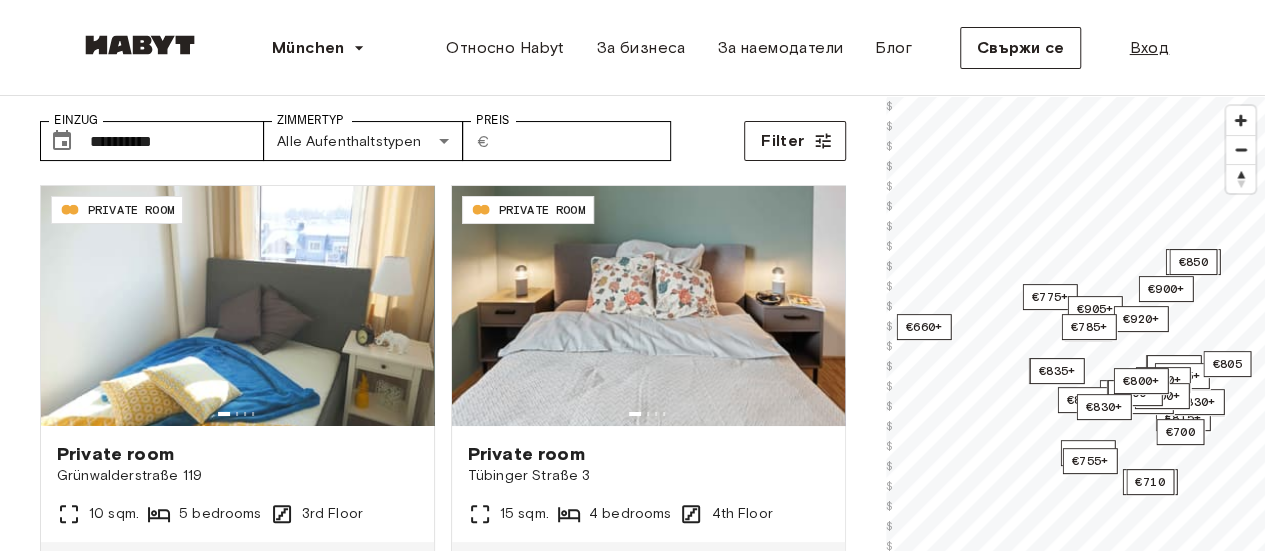 scroll, scrollTop: 200, scrollLeft: 0, axis: vertical 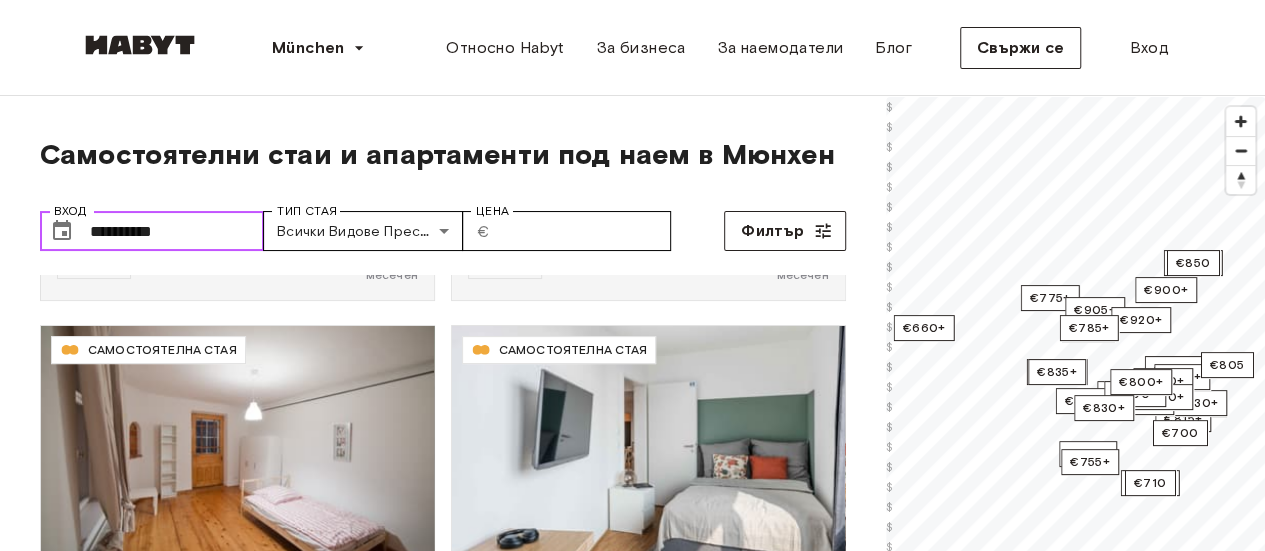 click on "**********" at bounding box center (177, 231) 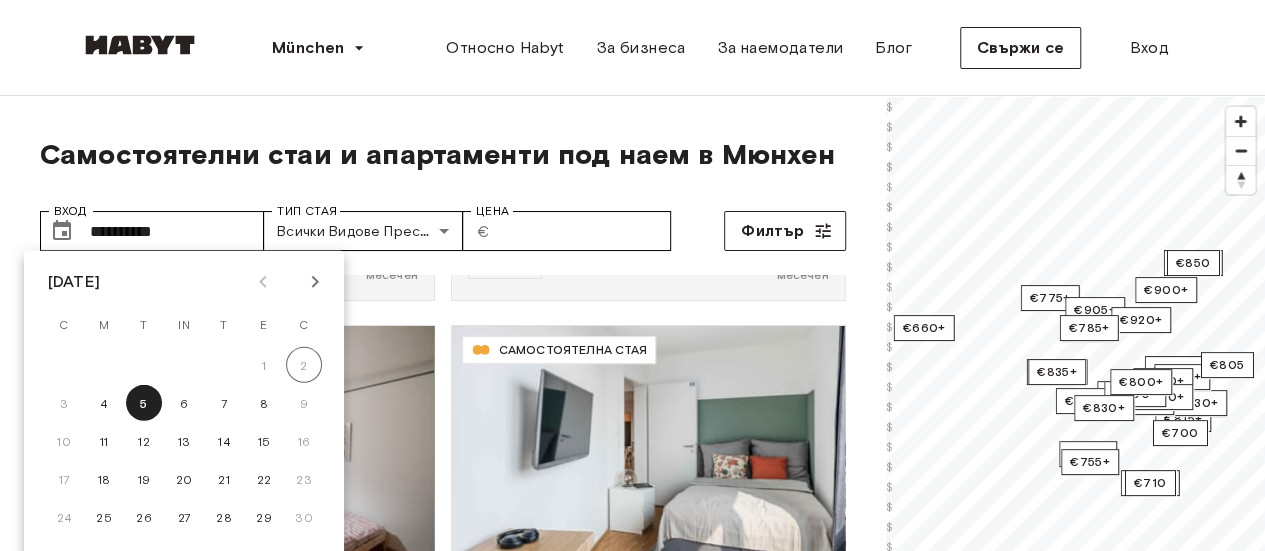 click 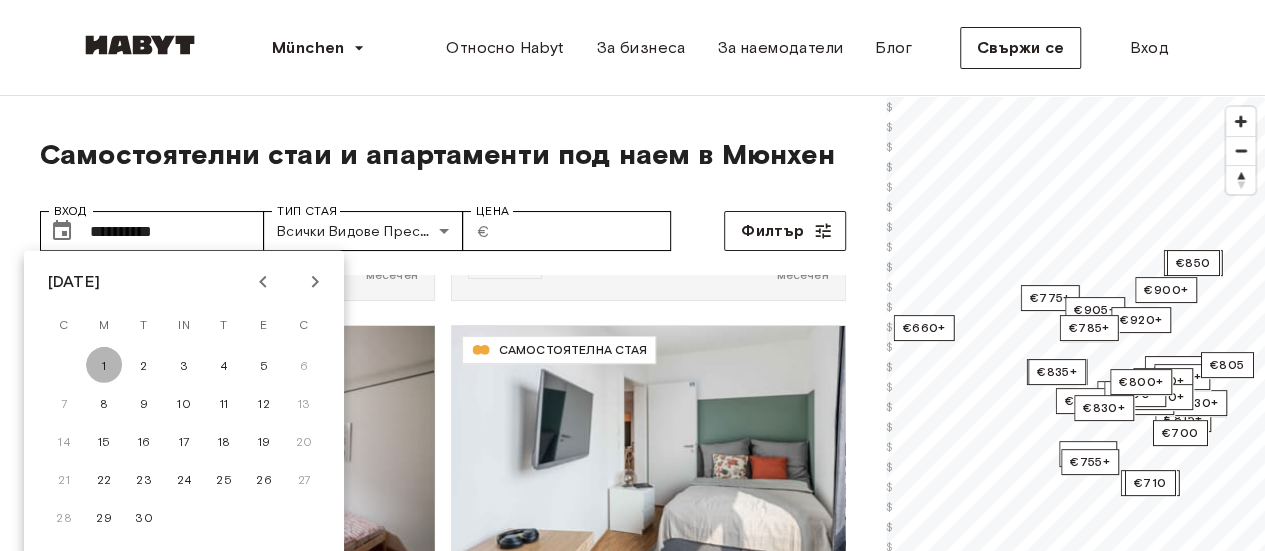 click on "1" at bounding box center [104, 364] 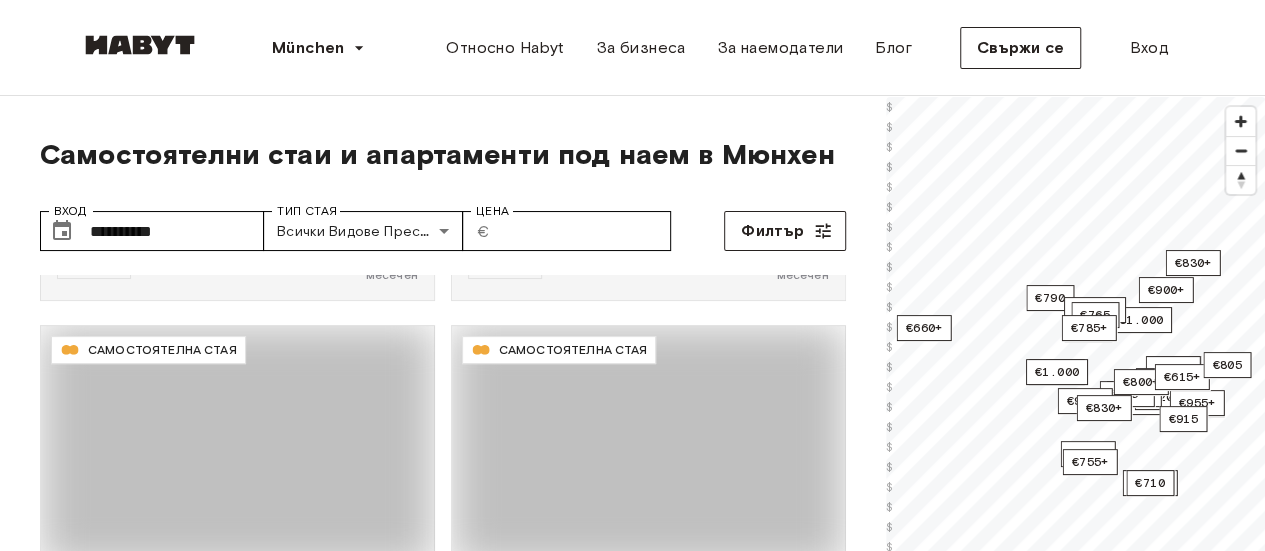 type on "**********" 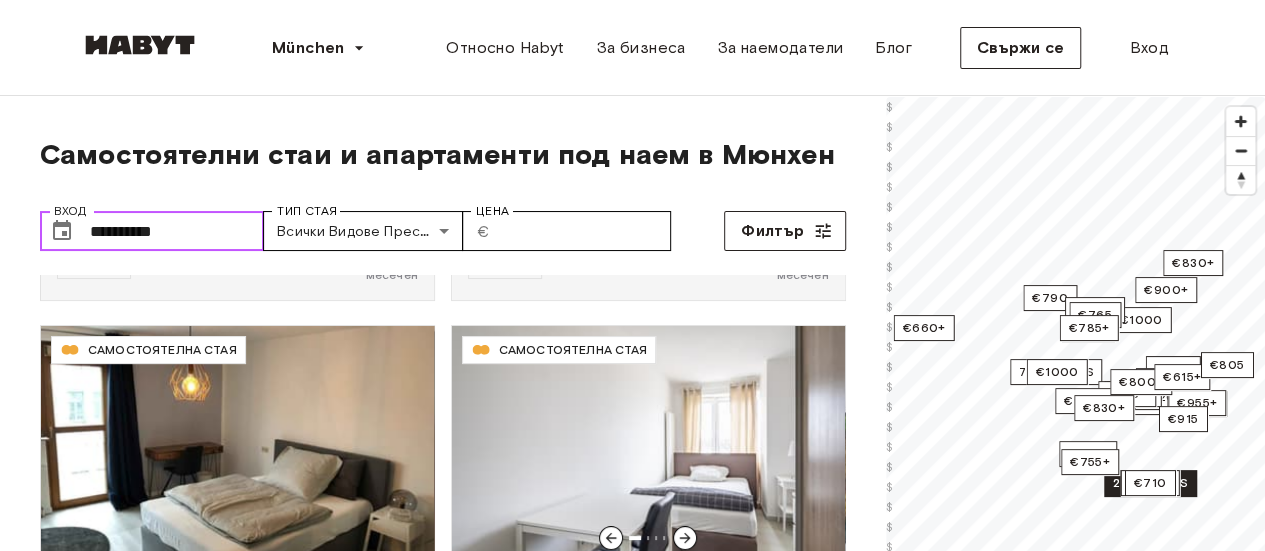 scroll, scrollTop: 4046, scrollLeft: 0, axis: vertical 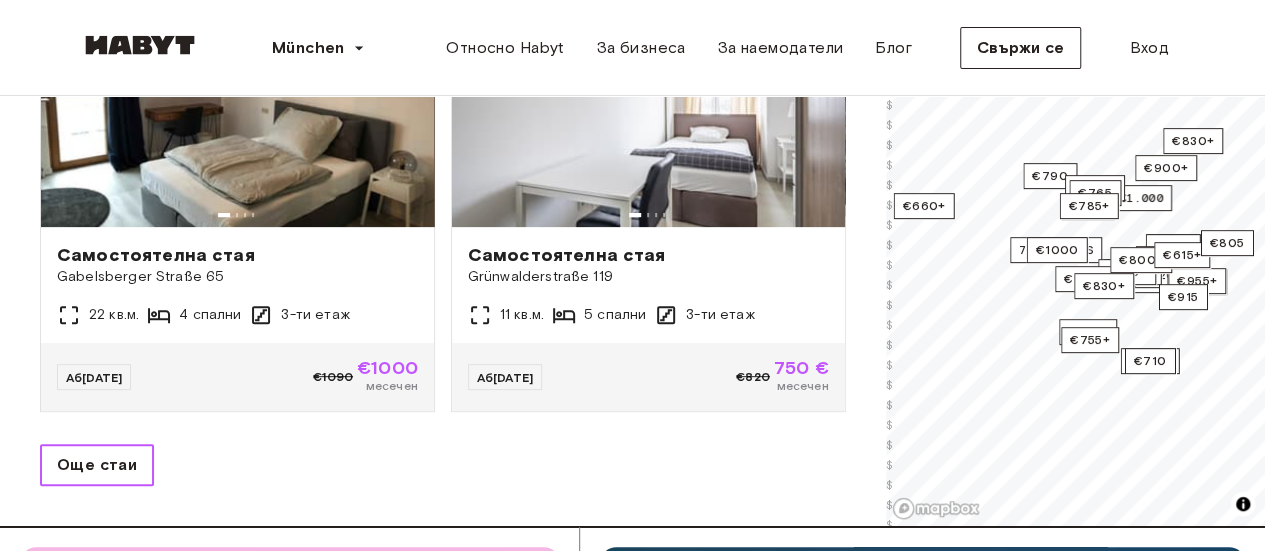 click on "Още стаи" at bounding box center (97, 464) 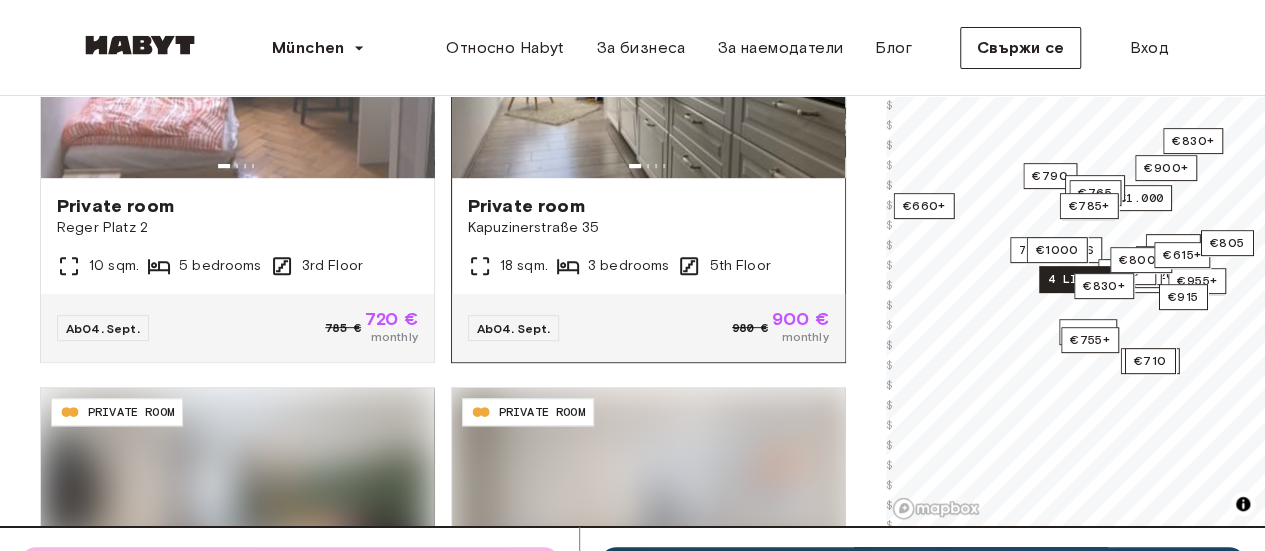 scroll, scrollTop: 4546, scrollLeft: 0, axis: vertical 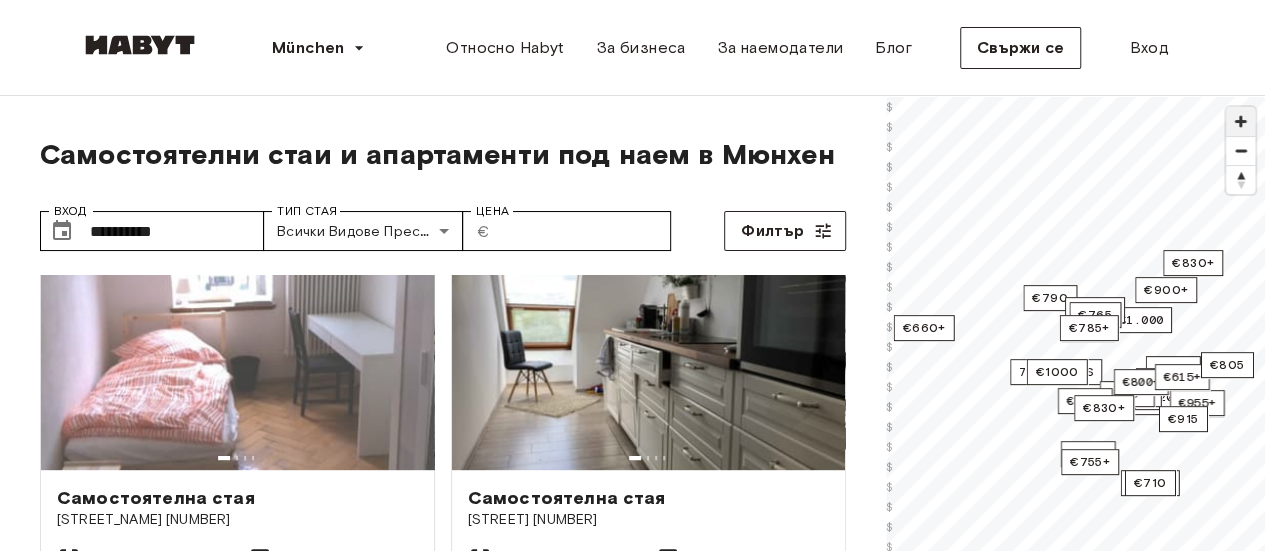 click at bounding box center [1240, 121] 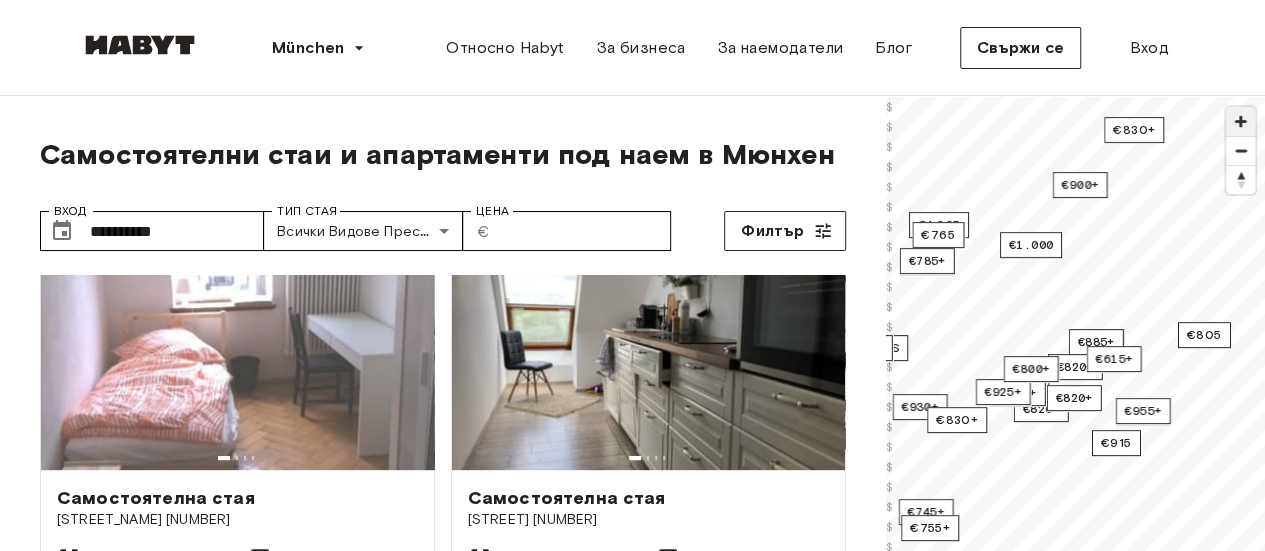 click at bounding box center [1240, 121] 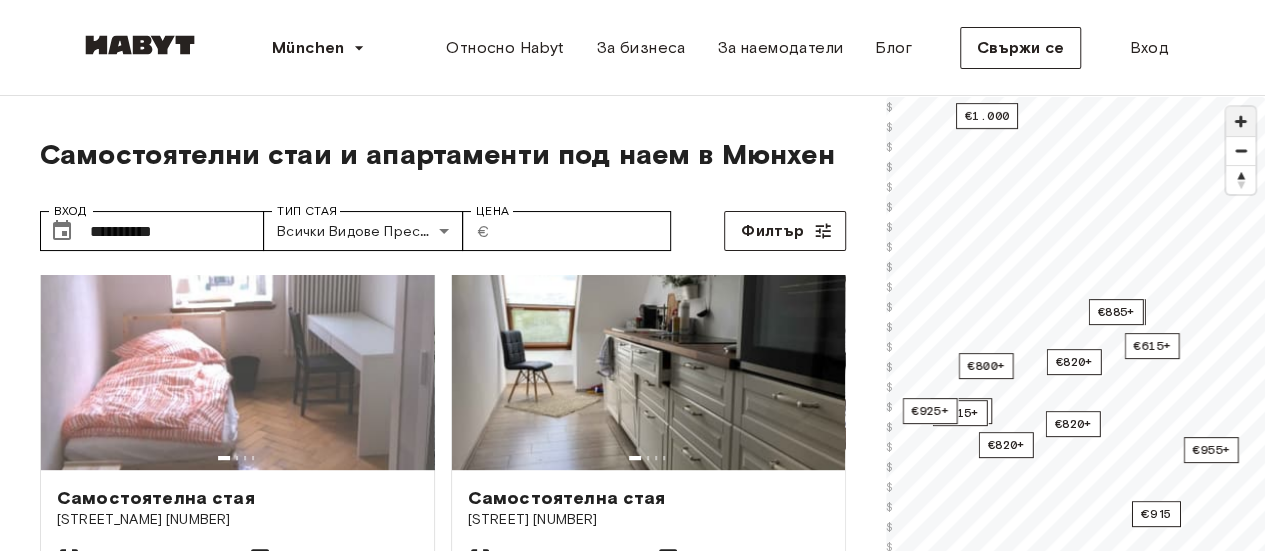 click at bounding box center (1240, 121) 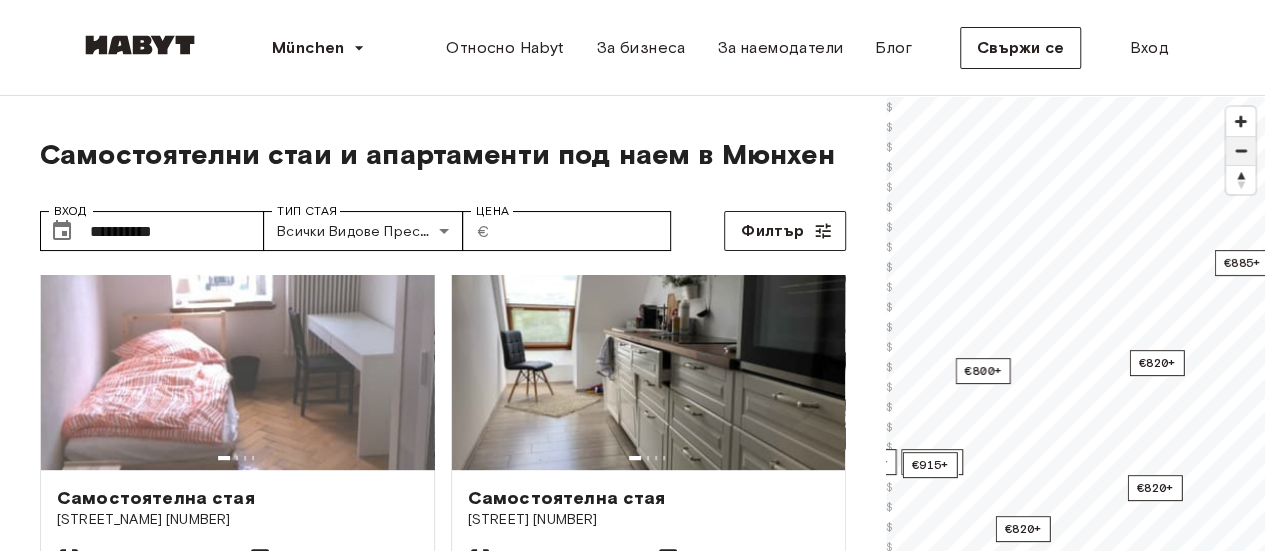 click at bounding box center [1240, 151] 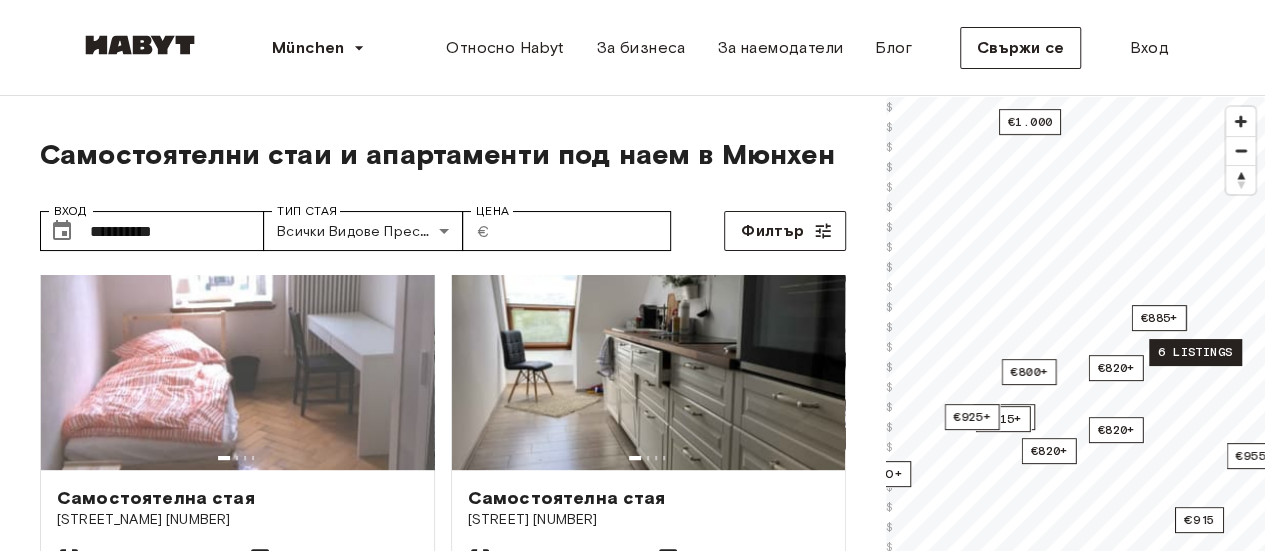 click on "6 listings" at bounding box center (1195, 352) 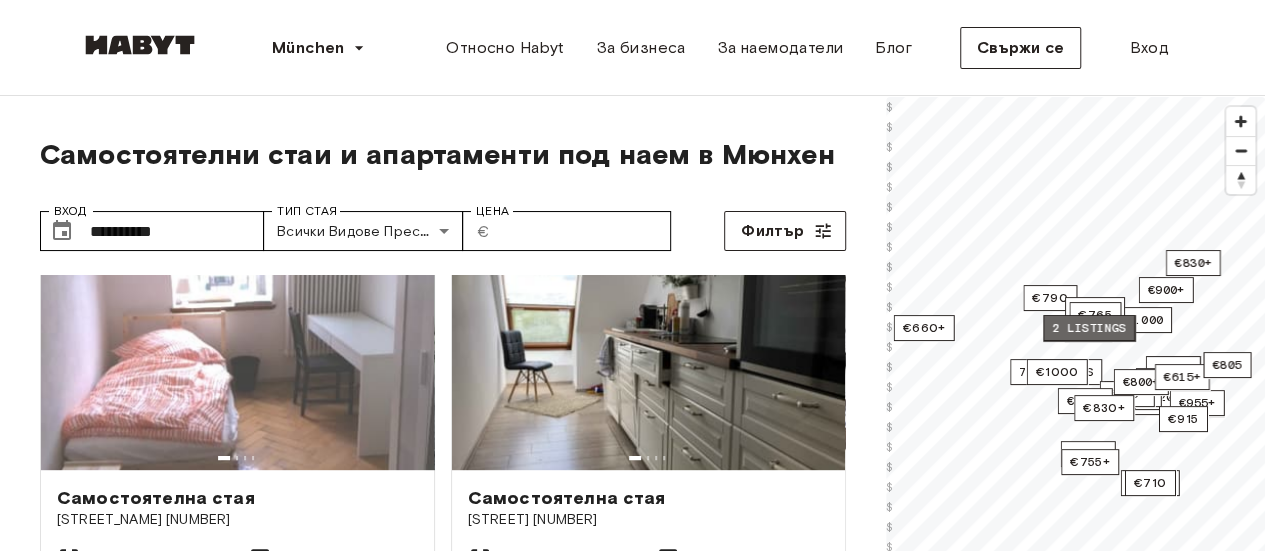 click on "2 listings" at bounding box center [1089, 328] 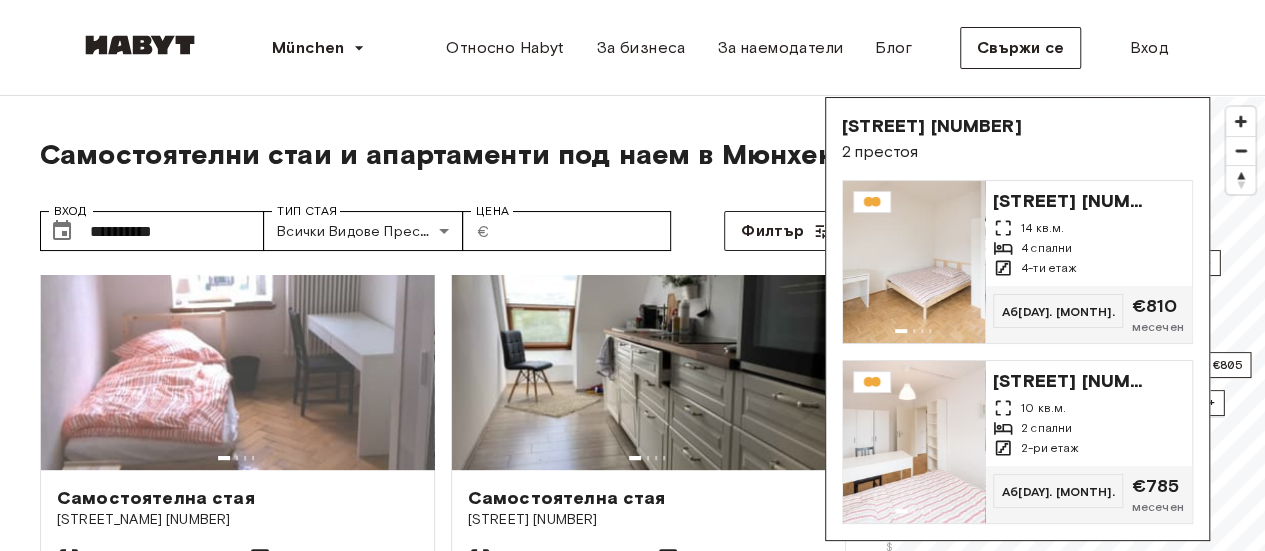 click on "München Европа Амстердам Берлин Франкфурт Хамбург Лисабон Мадрид Милано Модена Париж Торино Мюнхен Ротердам Щутгарт Дюселдорф Кьолн Цюрих Хага Грац Брюксел Лайпциг Азия Хонконг Сингапур Сеул Пукет Токио Относно Habyt За бизнеса За наемодатели Блог Свържи се Вход" at bounding box center [632, 48] 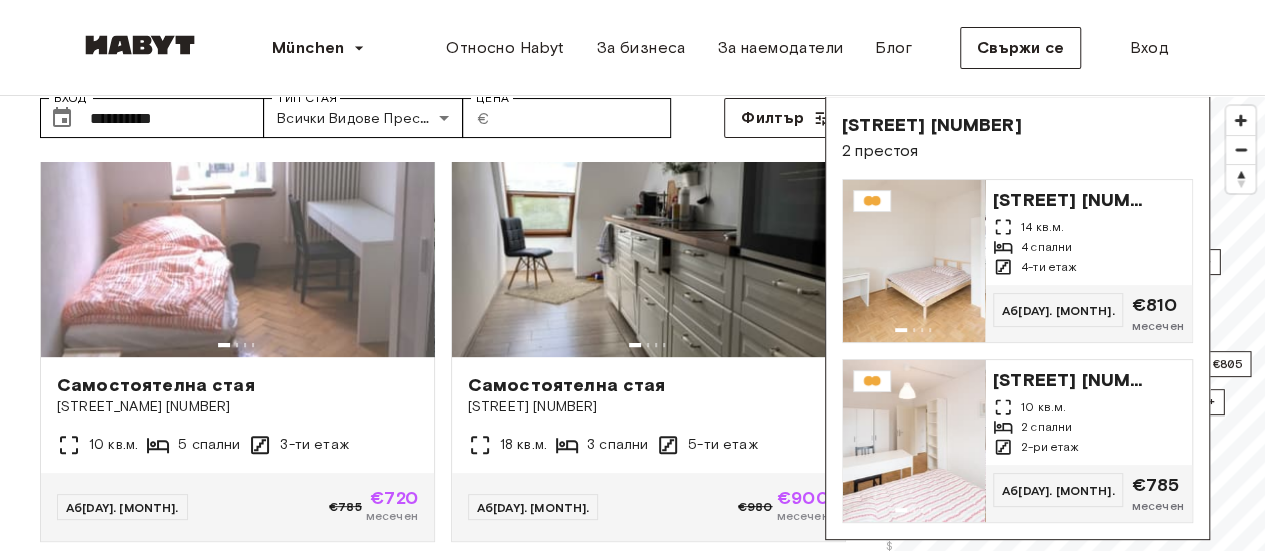 scroll, scrollTop: 200, scrollLeft: 0, axis: vertical 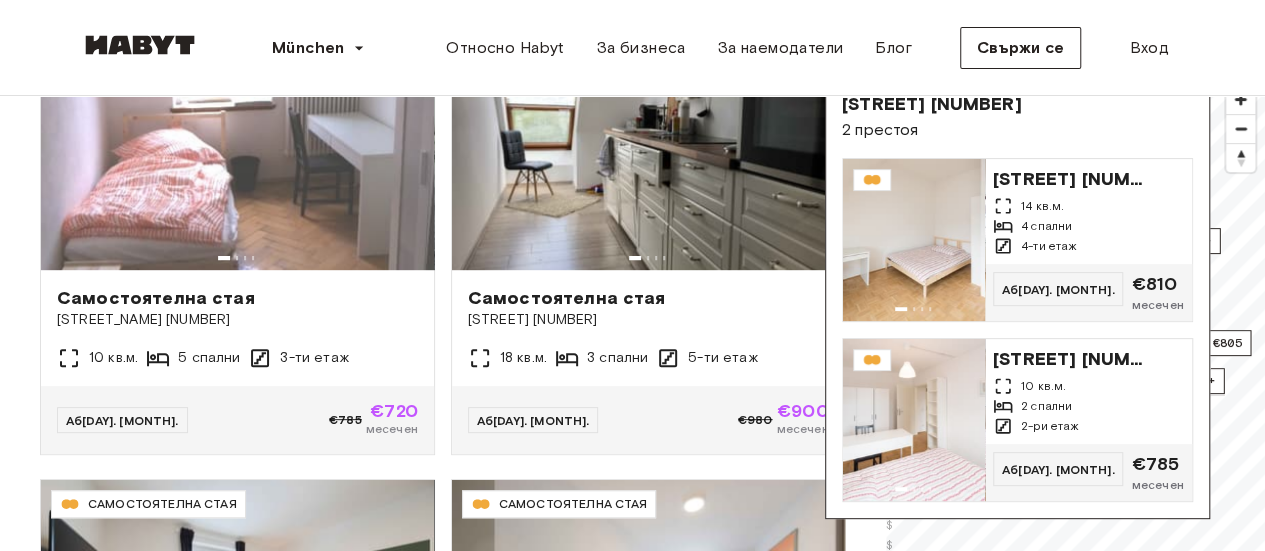 click on "München Европа Амстердам Берлин Франкфурт Хамбург Лисабон Мадрид Милано Модена Париж Торино Мюнхен Ротердам Щутгарт Дюселдорф Кьолн Цюрих Хага Грац Брюксел Лайпциг Азия Хонконг Сингапур Сеул Пукет Токио Относно Habyt За бизнеса За наемодатели Блог Свържи се Вход" at bounding box center (632, 48) 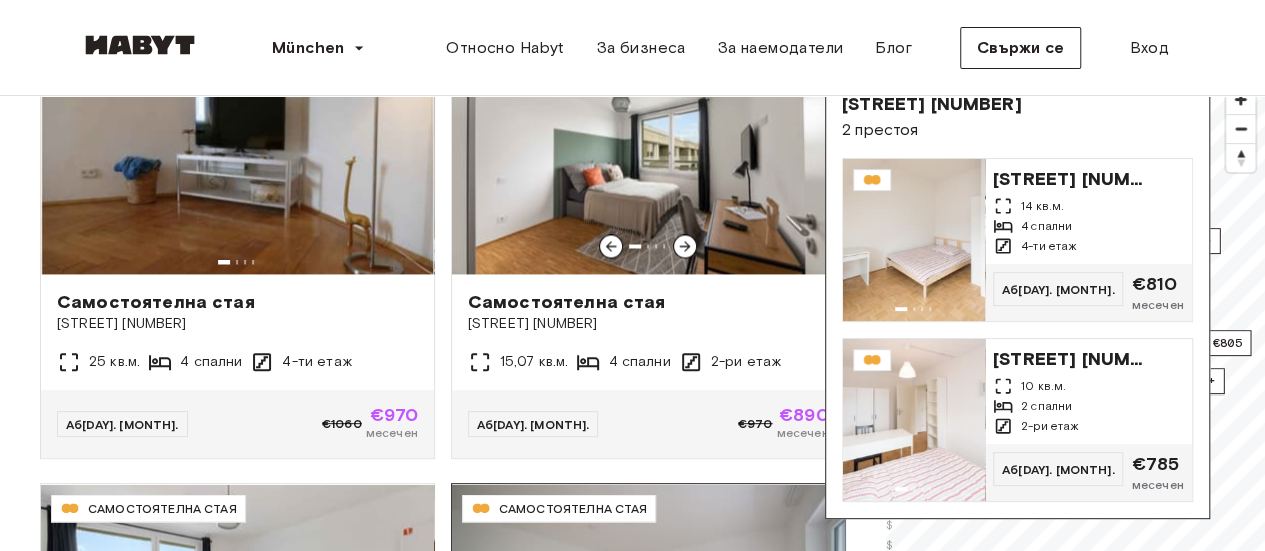 scroll, scrollTop: 5546, scrollLeft: 0, axis: vertical 